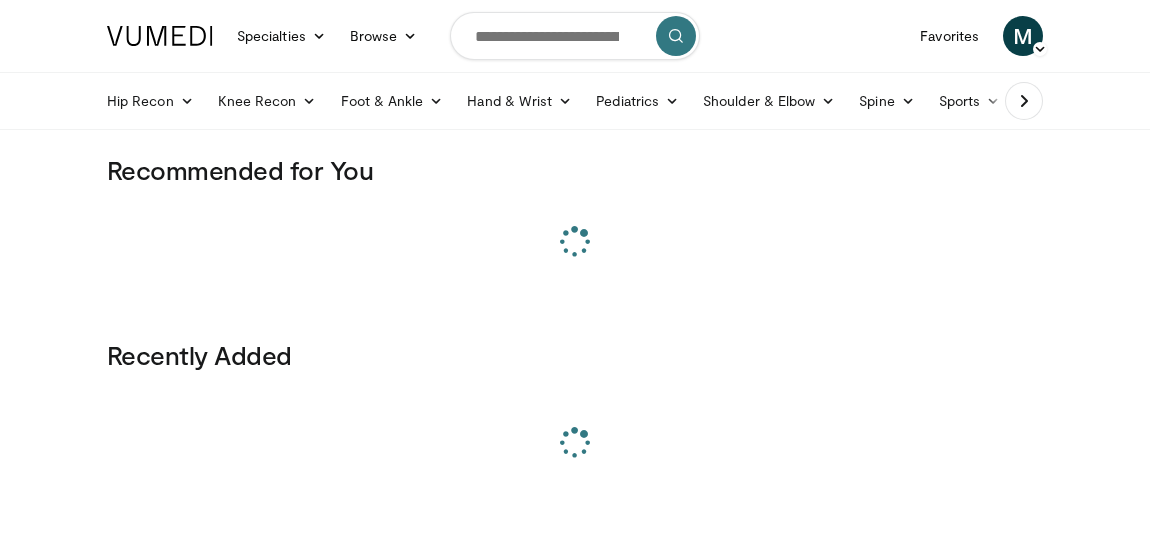 scroll, scrollTop: 0, scrollLeft: 0, axis: both 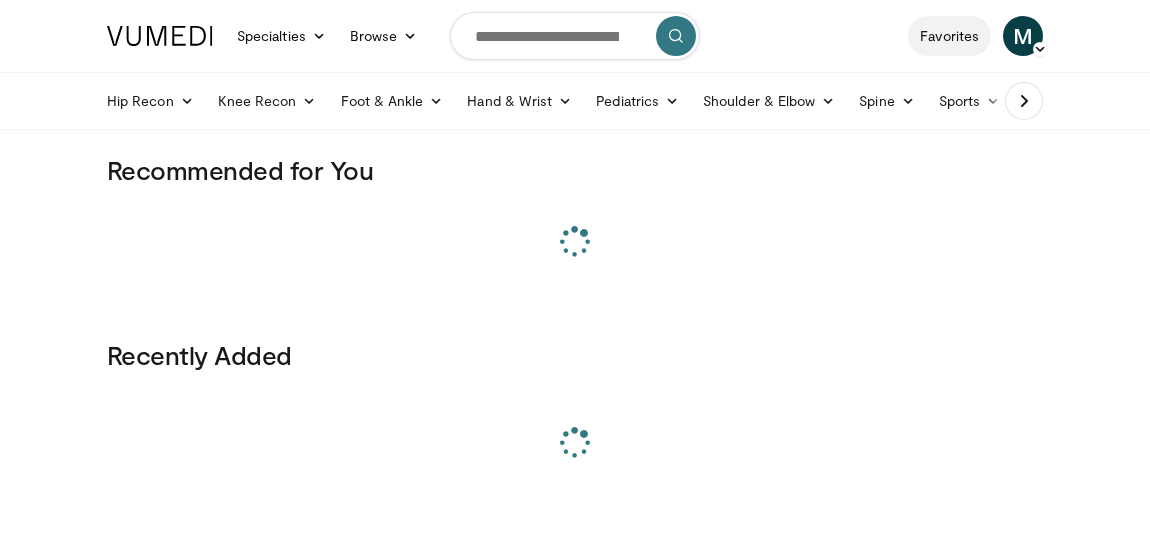 click on "Favorites" at bounding box center [949, 36] 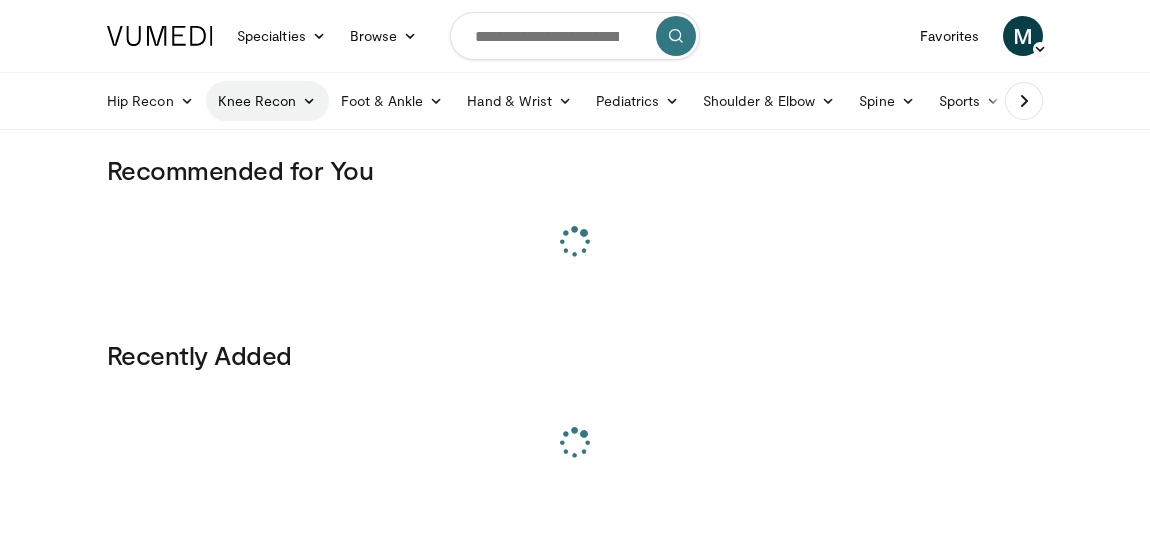click on "Knee Recon" at bounding box center [267, 101] 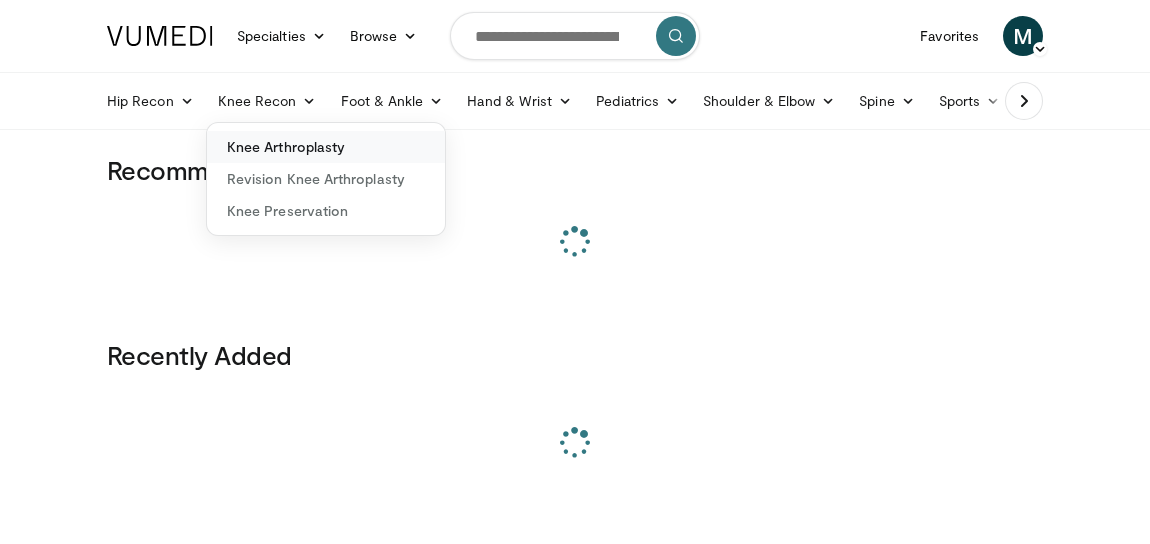 click on "Knee Arthroplasty" at bounding box center [326, 147] 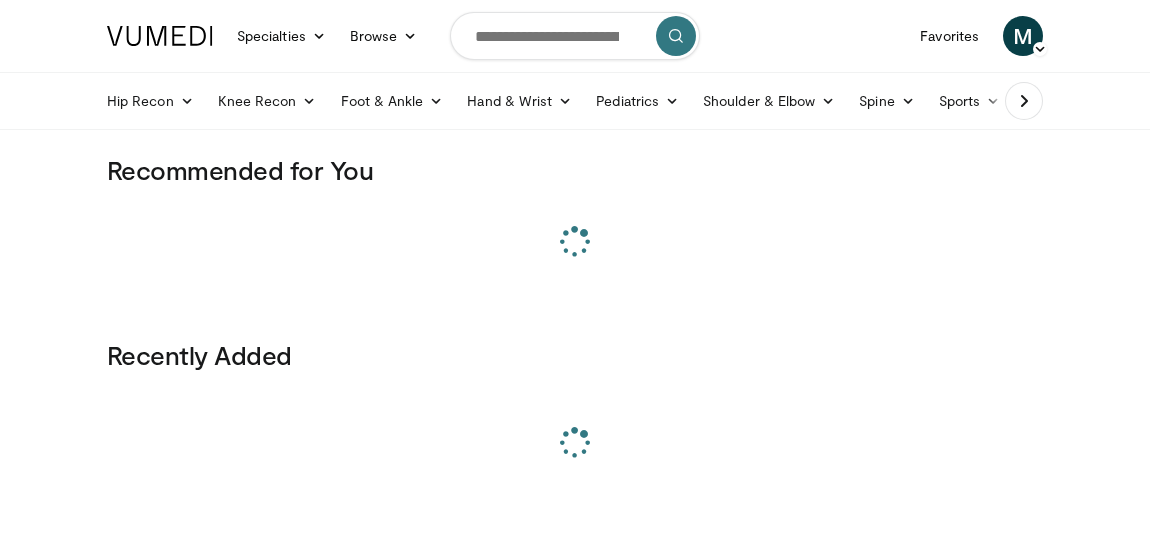 click at bounding box center [1020, 101] 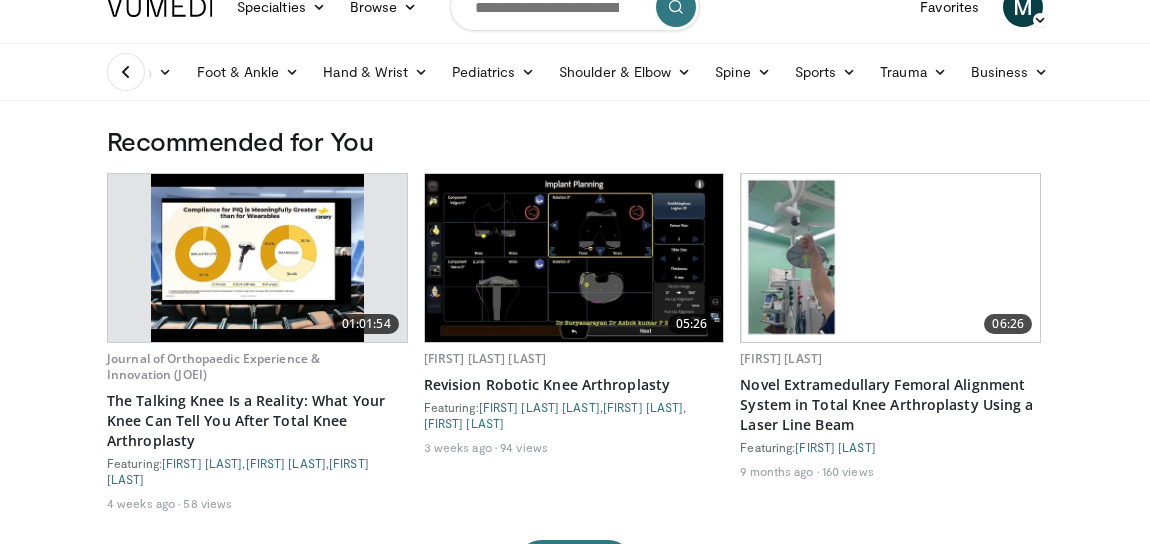 scroll, scrollTop: 0, scrollLeft: 0, axis: both 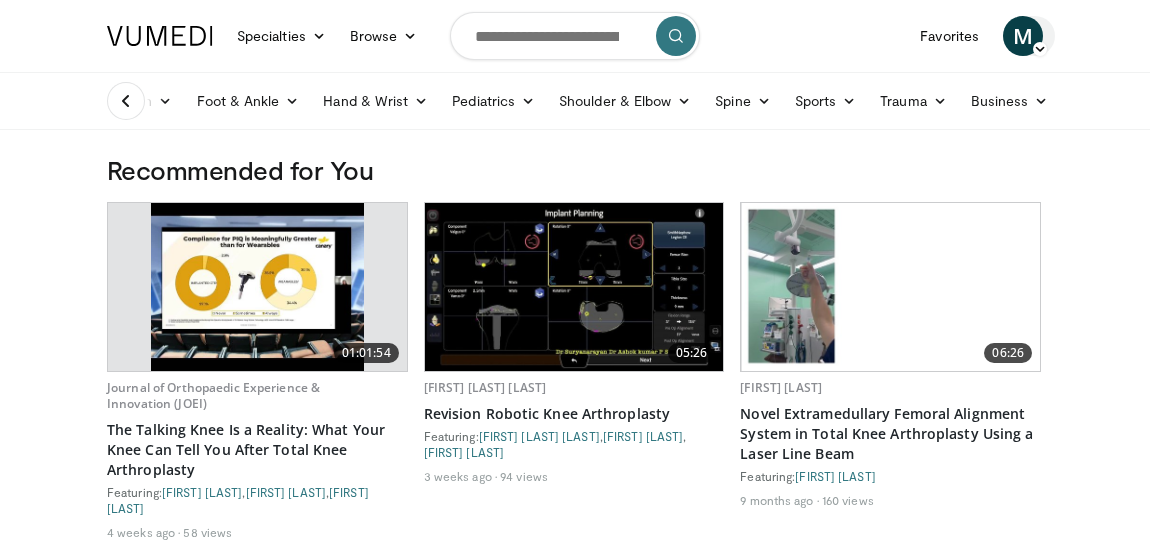click on "M" at bounding box center [1023, 36] 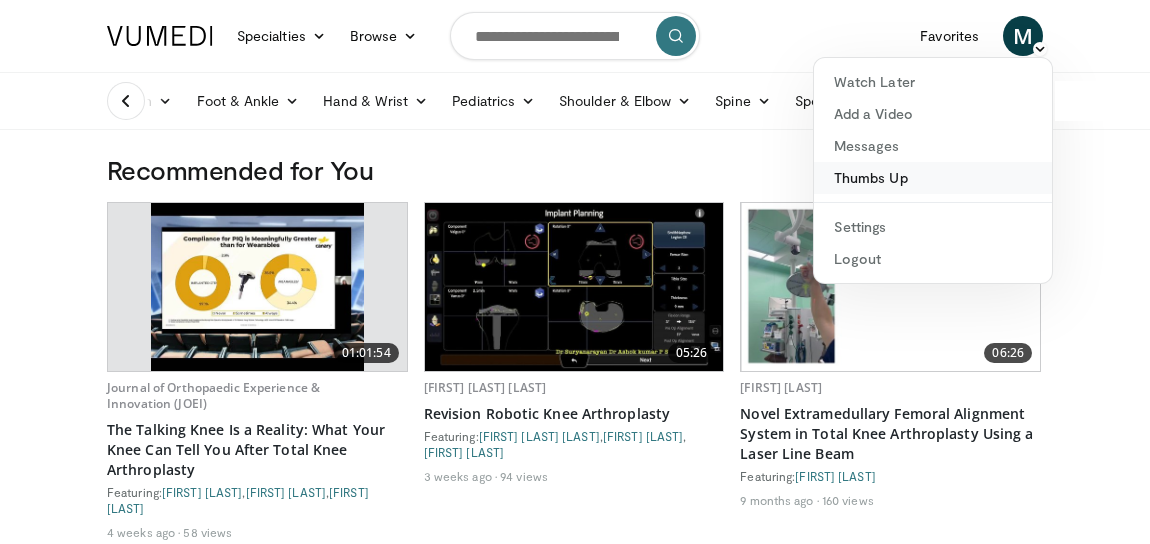 click on "Thumbs Up" at bounding box center [933, 178] 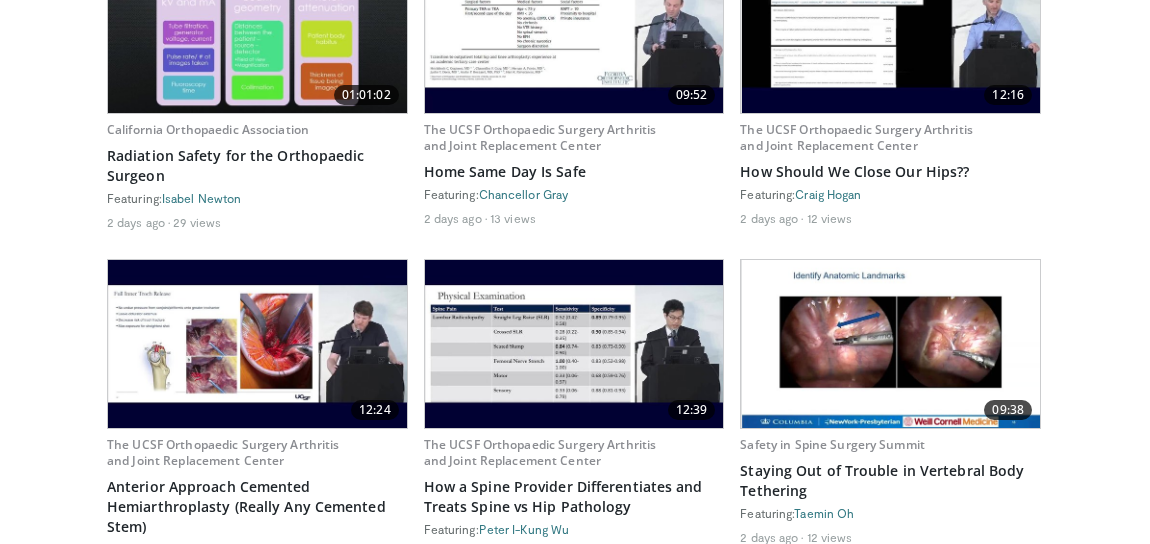 scroll, scrollTop: 1329, scrollLeft: 0, axis: vertical 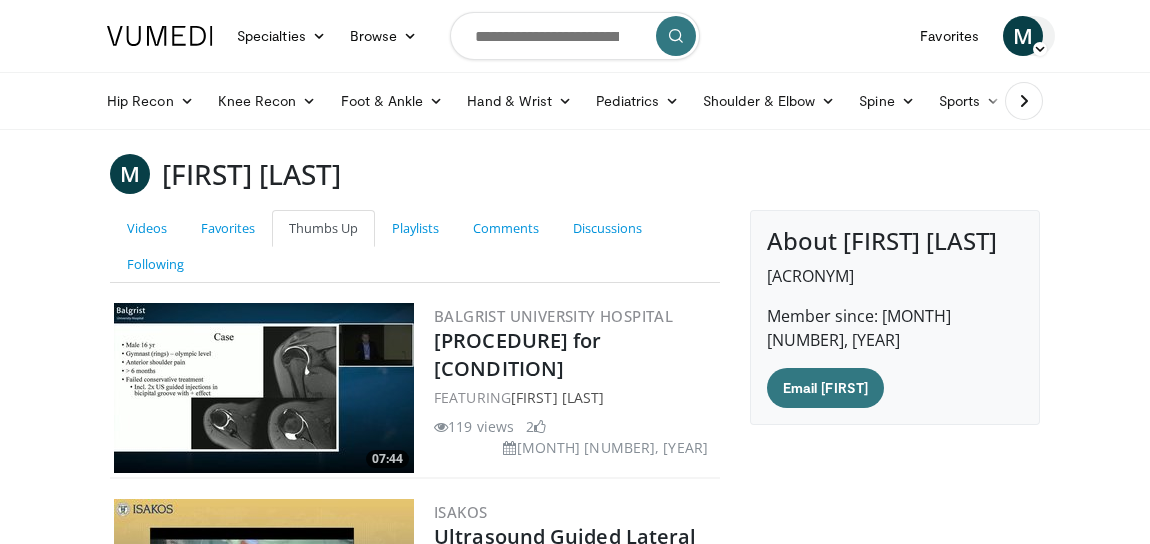click on "M" at bounding box center [1023, 36] 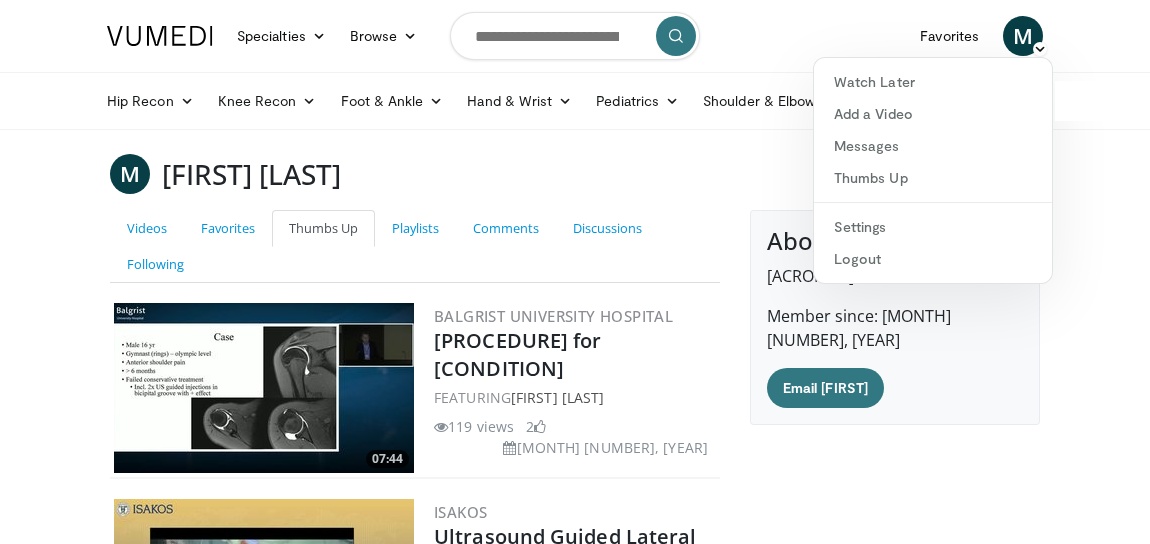 click on "Specialties
[MEDICAL_SPECIALTY]
[MEDICAL_SPECIALTY], [MEDICAL_SPECIALTY]
[MEDICAL_SPECIALTY]
[MEDICAL_SPECIALTY]
[MEDICAL_SPECIALTY]
[MEDICAL_SPECIALTY]
[MEDICAL_SPECIALTY]
[MEDICAL_SPECIALTY] & [MEDICAL_SPECIALTY]
[MEDICAL_SPECIALTY]
[MEDICAL_SPECIALTY] & [MEDICAL_SPECIALTY]
[MEDICAL_SPECIALTY]
[MEDICAL_SPECIALTY]
[MEDICAL_SPECIALTY]
[MEDICAL_SPECIALTY] & [MEDICAL_SPECIALTY]
[MEDICAL_SPECIALTY]
[MEDICAL_SPECIALTY] [MEDICAL_SPECIALTY]
[MEDICAL_SPECIALTY]
[MEDICAL_SPECIALTY]
[MEDICAL_SPECIALTY]
[MEDICAL_SPECIALTY]
[MEDICAL_SPECIALTY]
[MEDICAL_SPECIALTY]
[MEDICAL_SPECIALTY]
[MEDICAL_SPECIALTY]
[MEDICAL_SPECIALTY]
Browse
[INITIAL]" at bounding box center [575, 36] 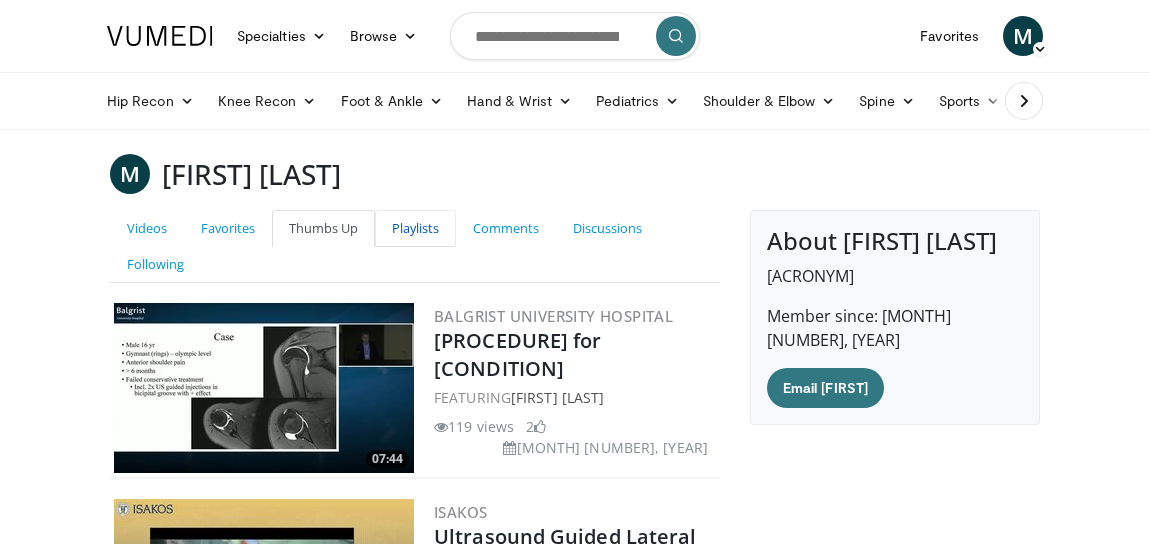 click on "Playlists" at bounding box center (415, 228) 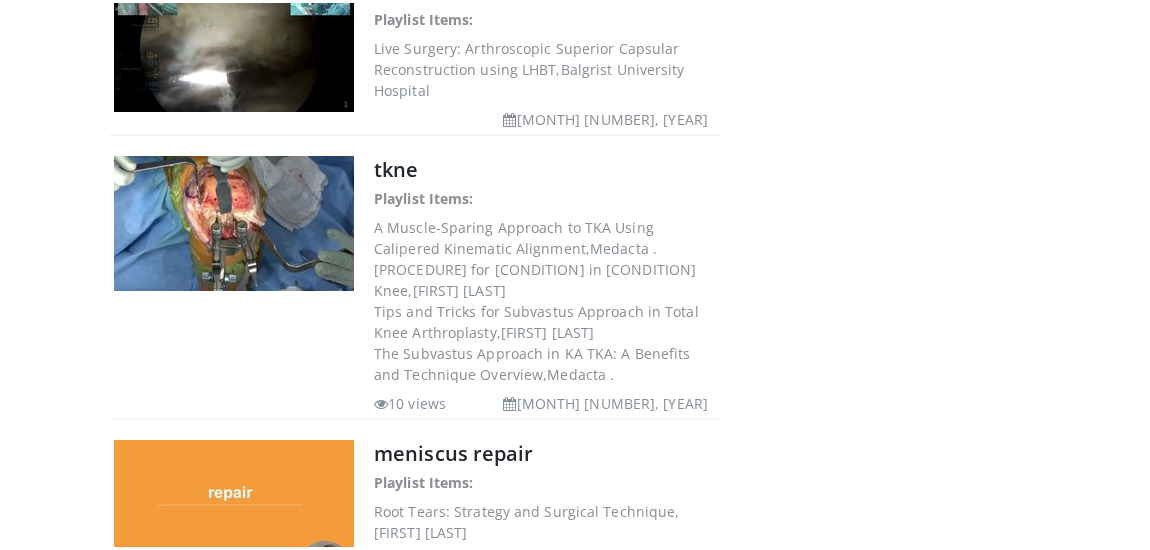 scroll, scrollTop: 1363, scrollLeft: 0, axis: vertical 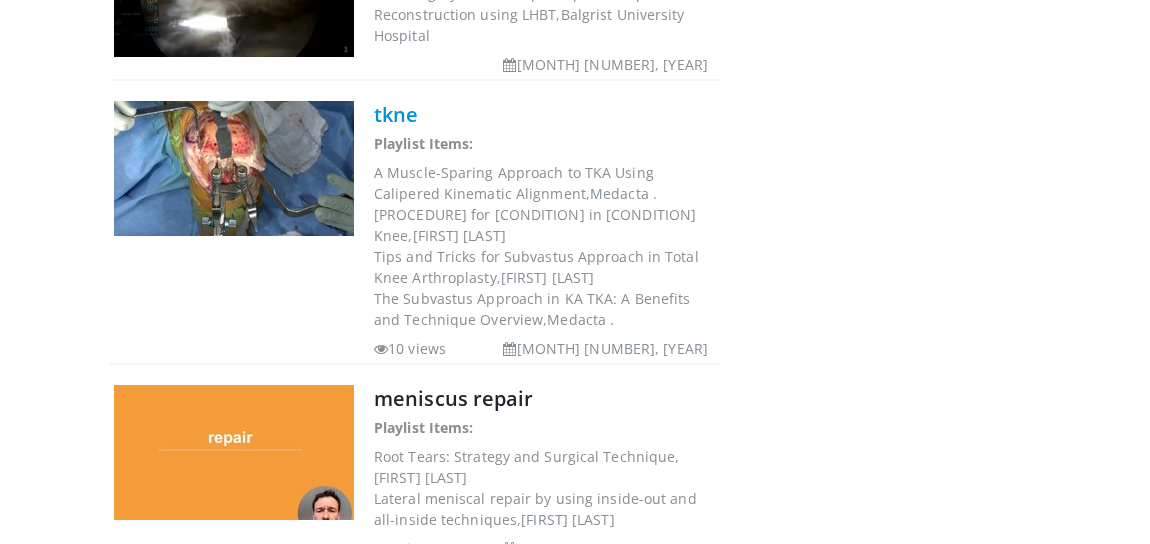click on "tkne" at bounding box center (396, 114) 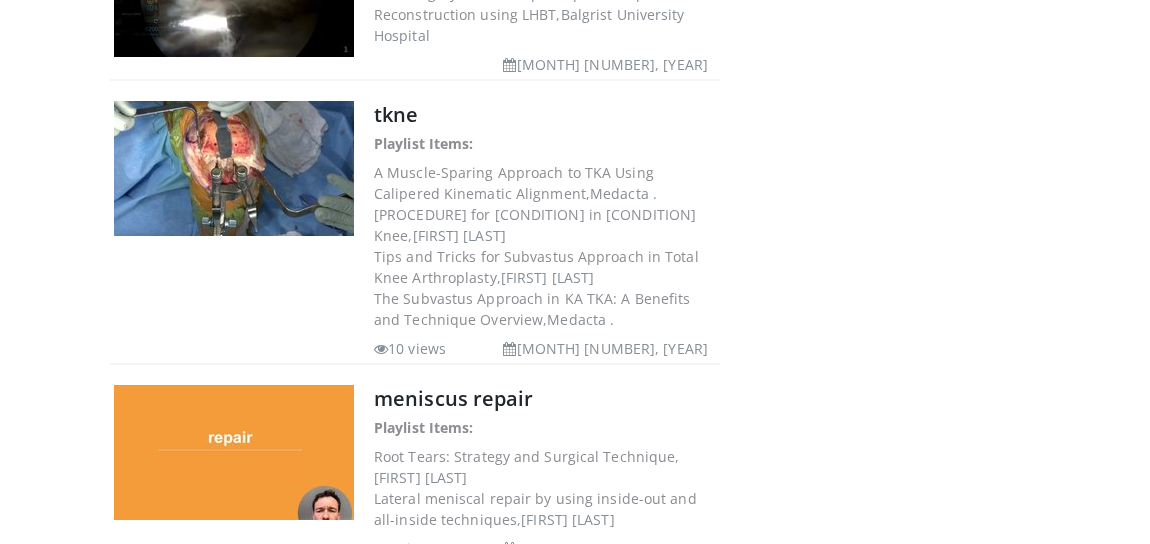 click on "A Muscle-Sparing Approach to TKA Using Calipered Kinematic Alignment,  Medacta ." at bounding box center (545, 183) 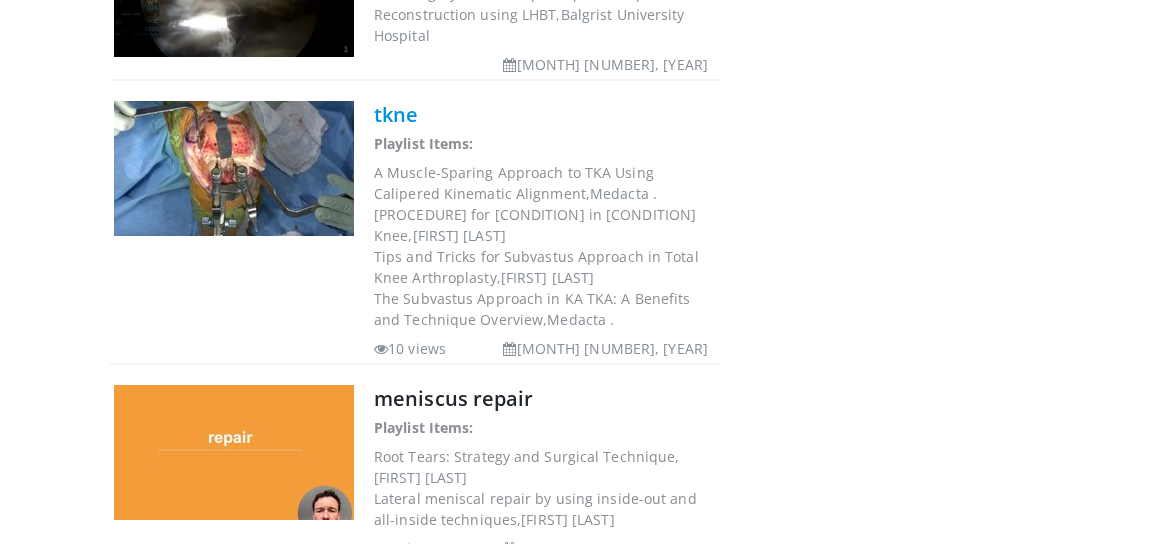 click on "tkne" at bounding box center (396, 114) 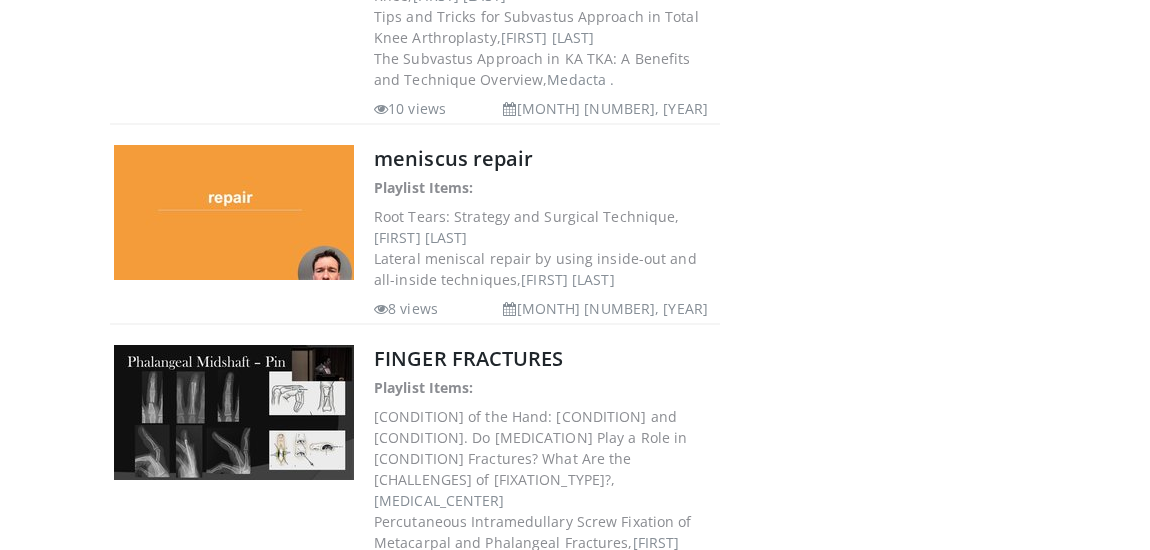 scroll, scrollTop: 1818, scrollLeft: 0, axis: vertical 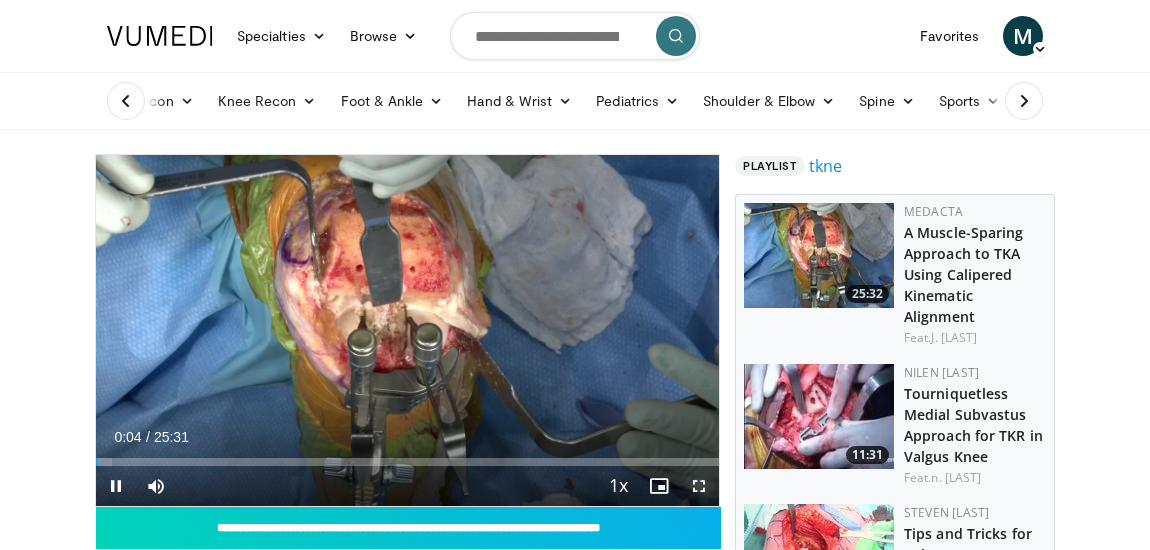 click at bounding box center [699, 486] 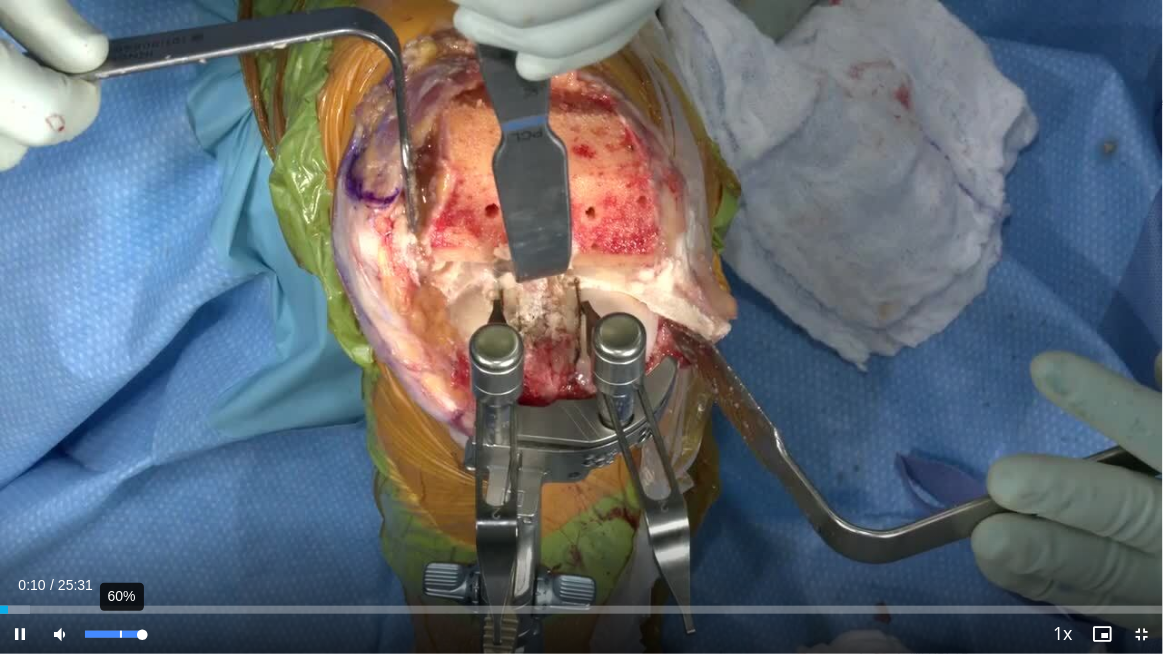 click on "60%" at bounding box center (113, 634) 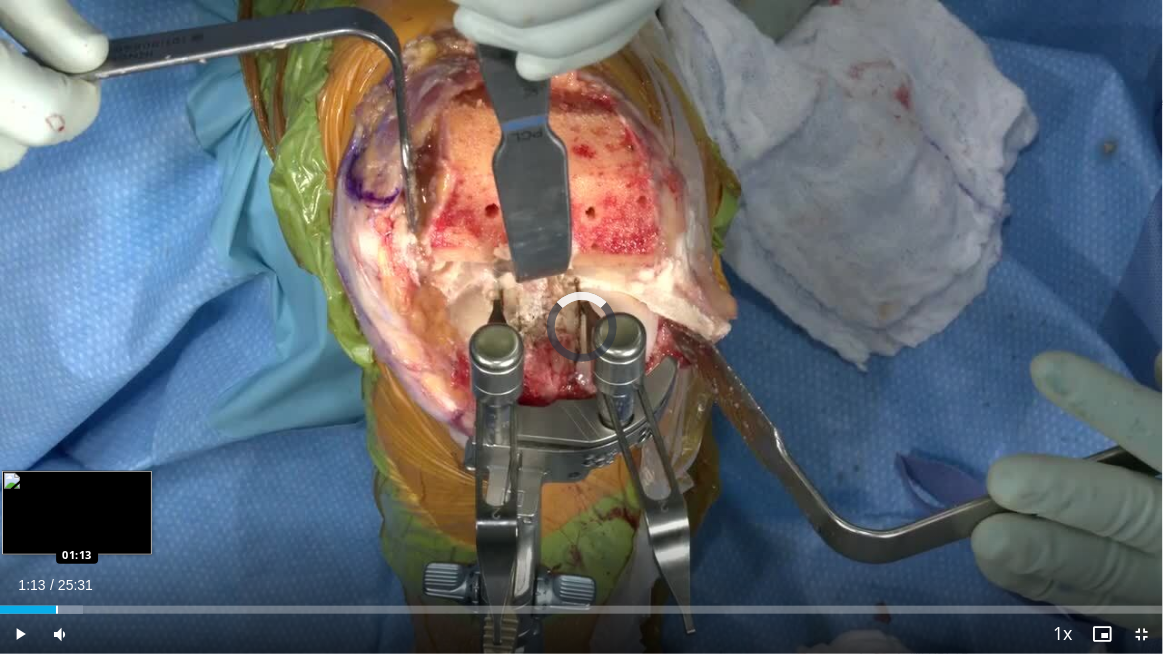 click on "Loaded :  7.12% 01:13 01:13" at bounding box center (581, 604) 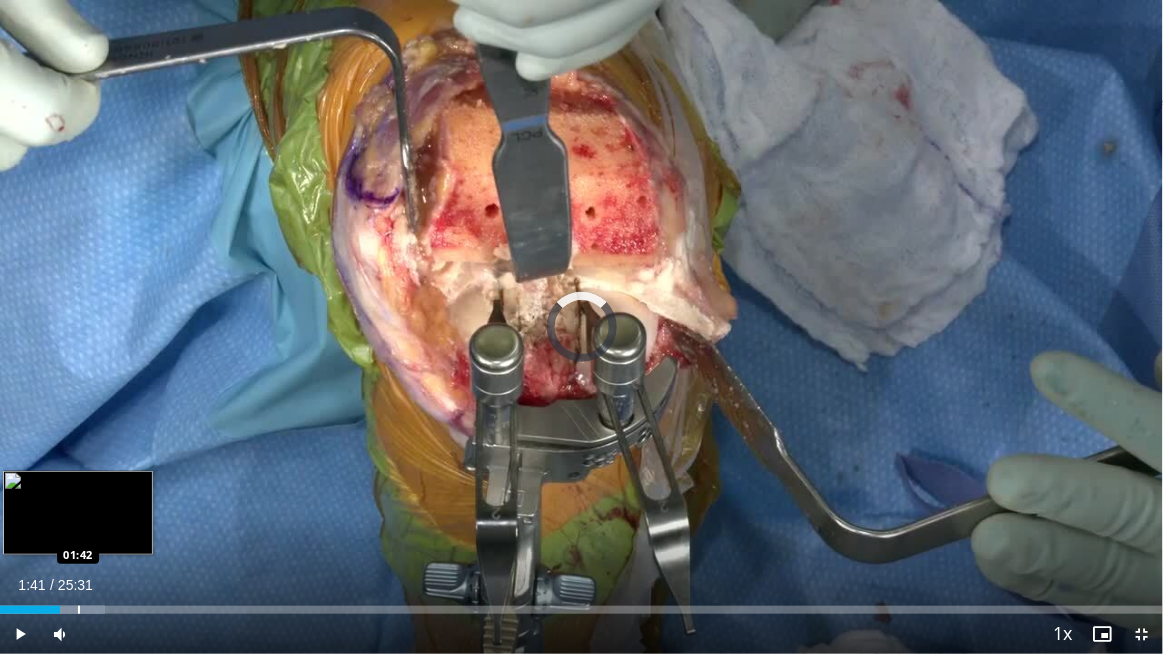 click at bounding box center [71, 610] 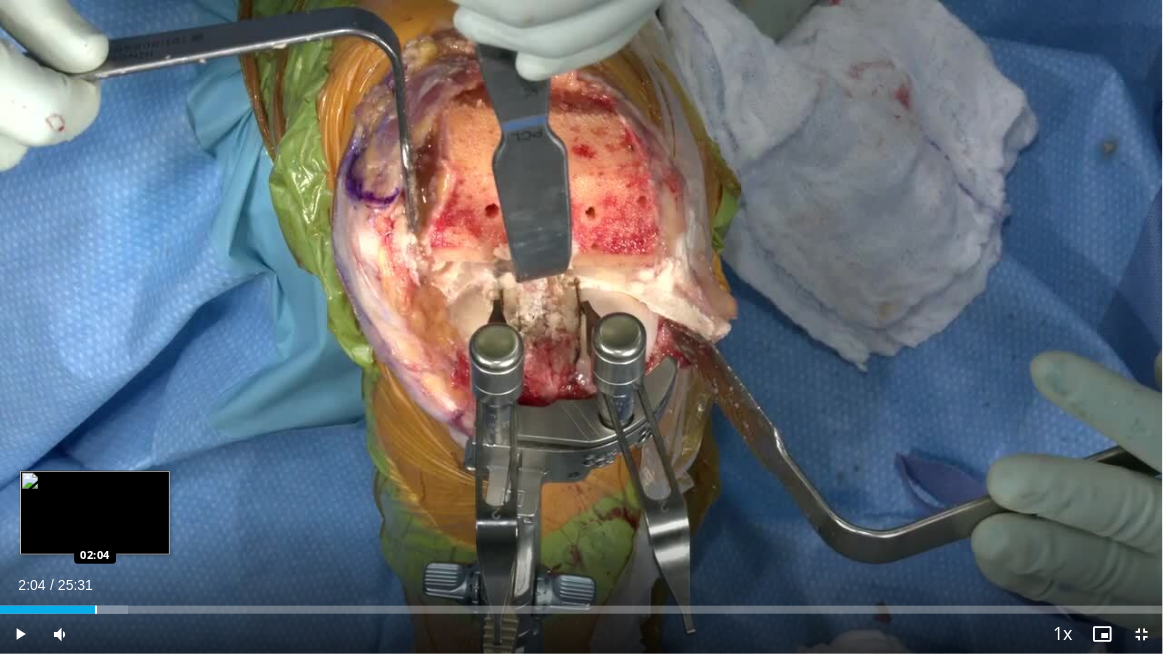 click on "Loaded :  11.01% 02:04 02:04" at bounding box center (581, 604) 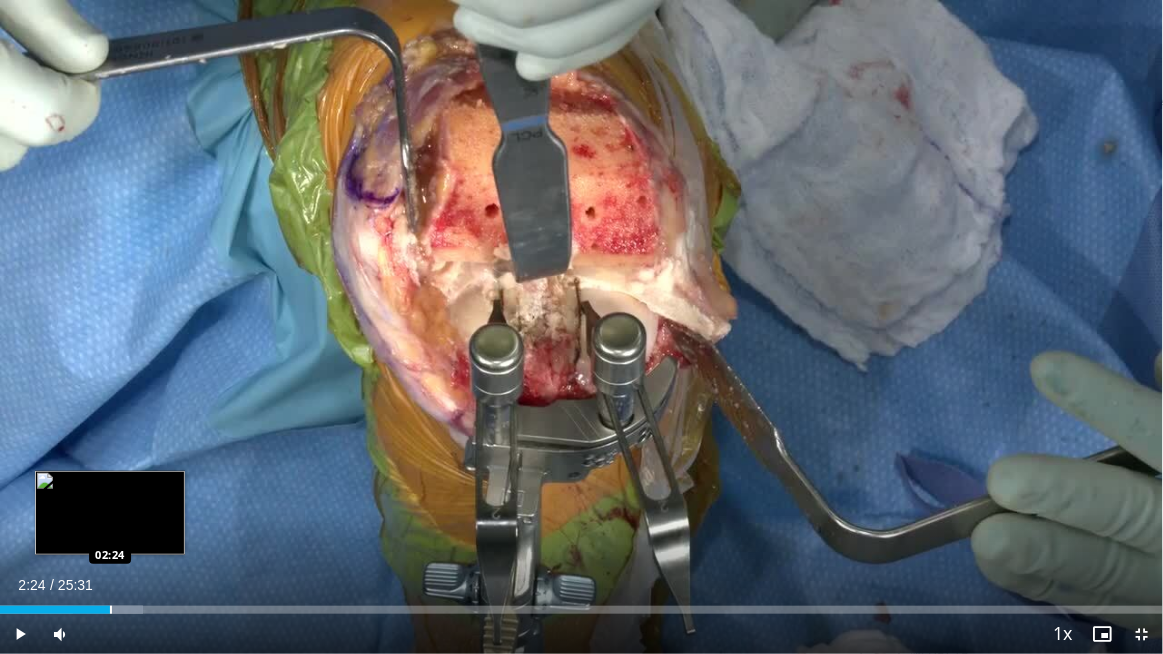 click on "Loaded :  12.31% 02:06 02:24" at bounding box center (581, 604) 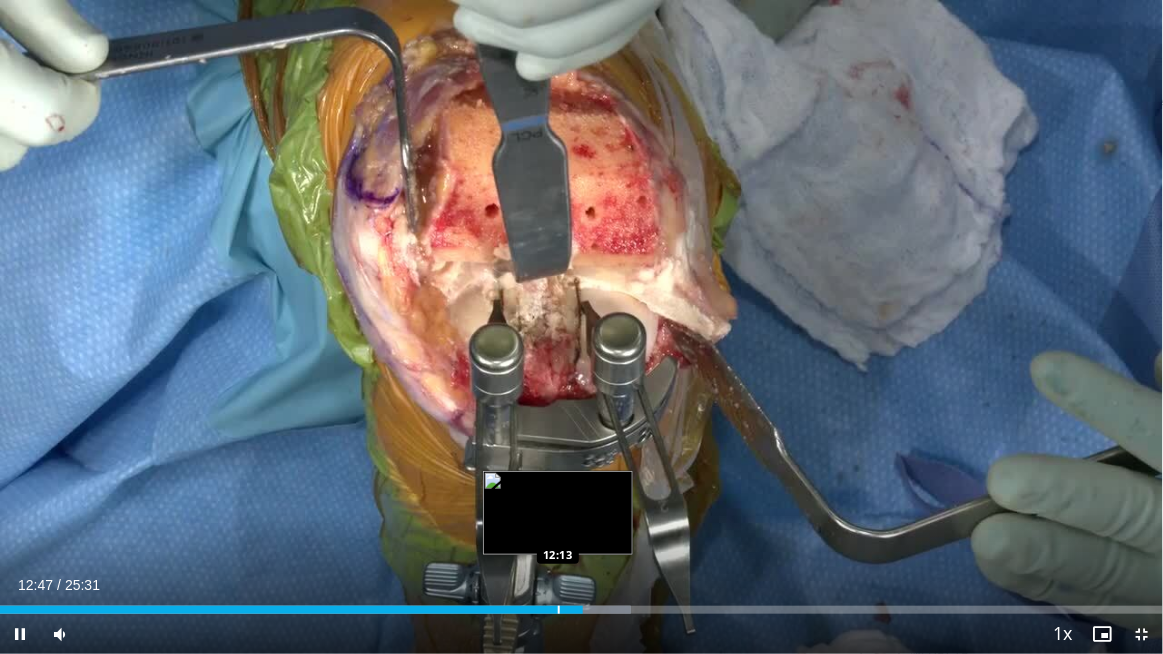 click on "**********" at bounding box center [581, 327] 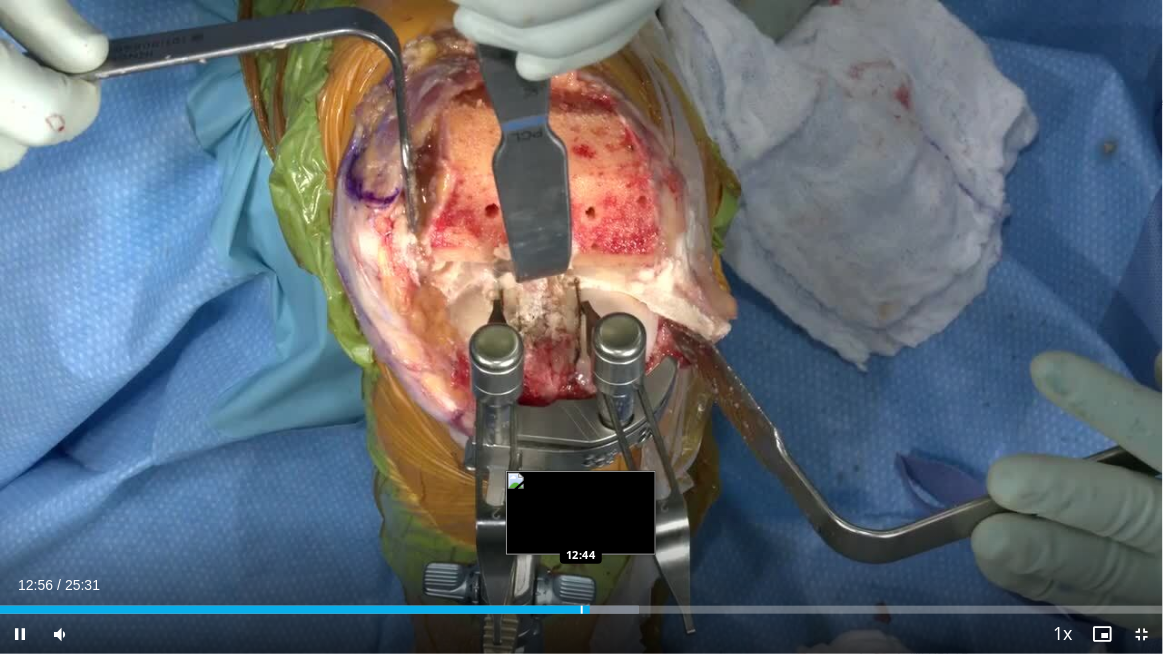 click on "**********" at bounding box center (581, 327) 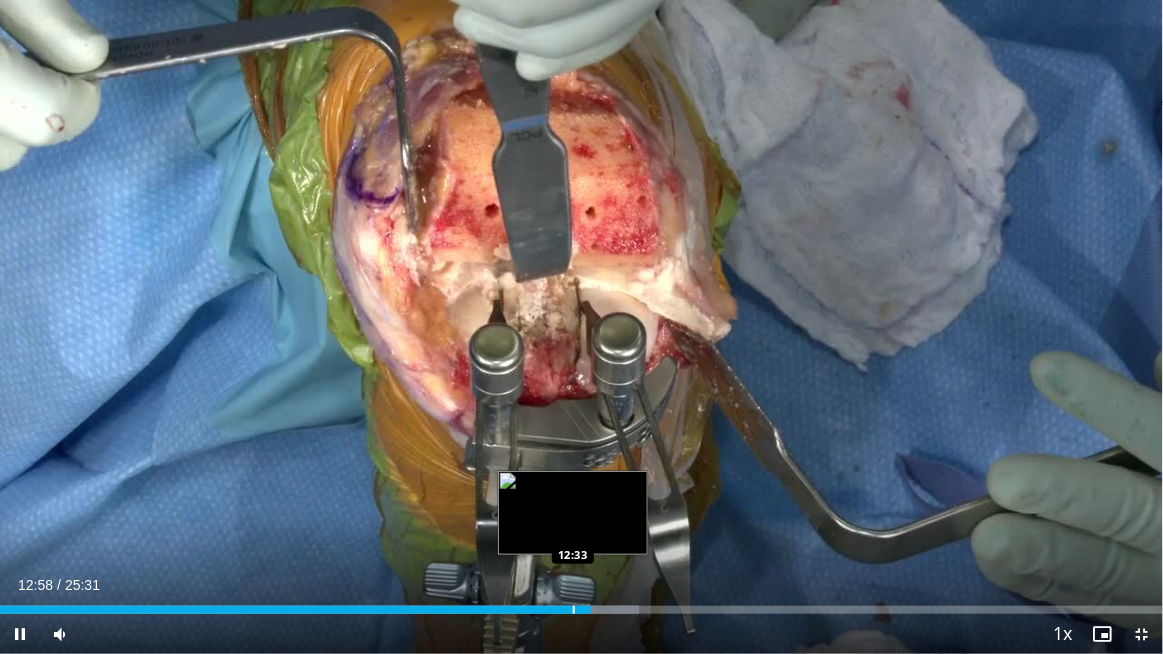 click at bounding box center (574, 610) 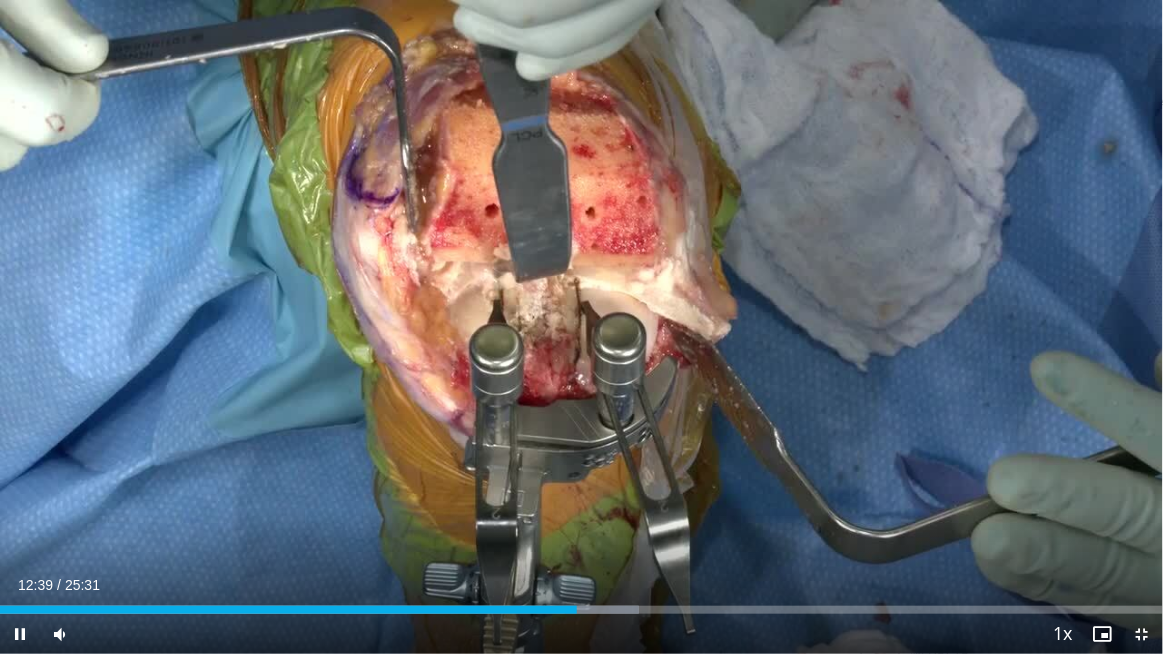 click on "10 seconds
Tap to unmute" at bounding box center [581, 327] 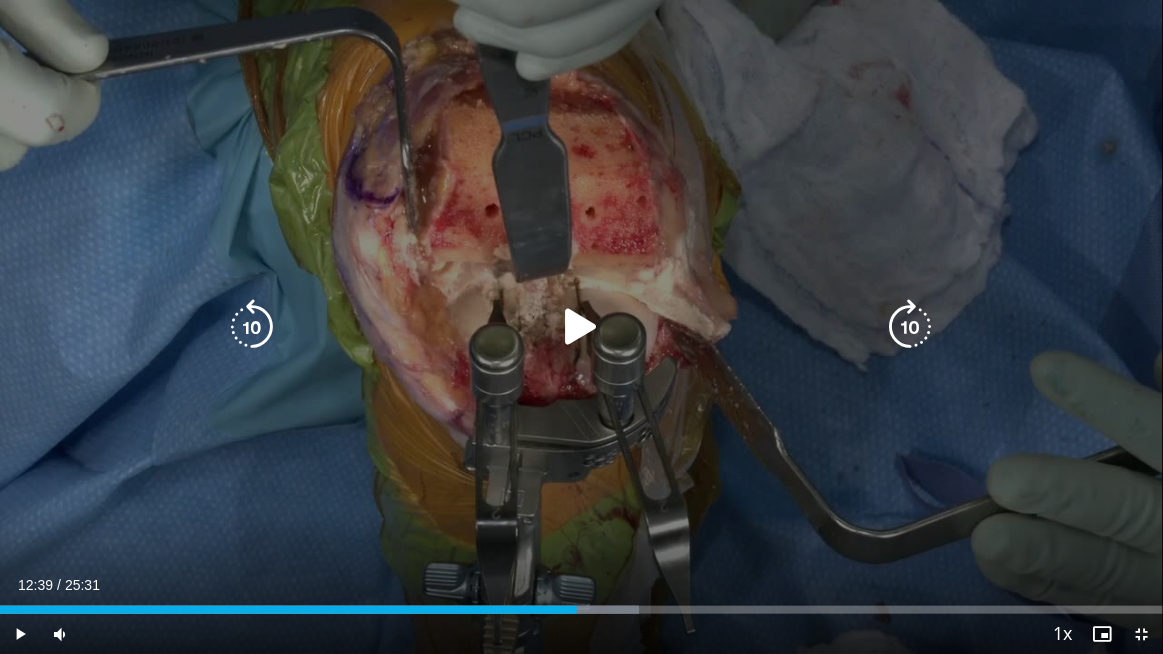 click at bounding box center [581, 327] 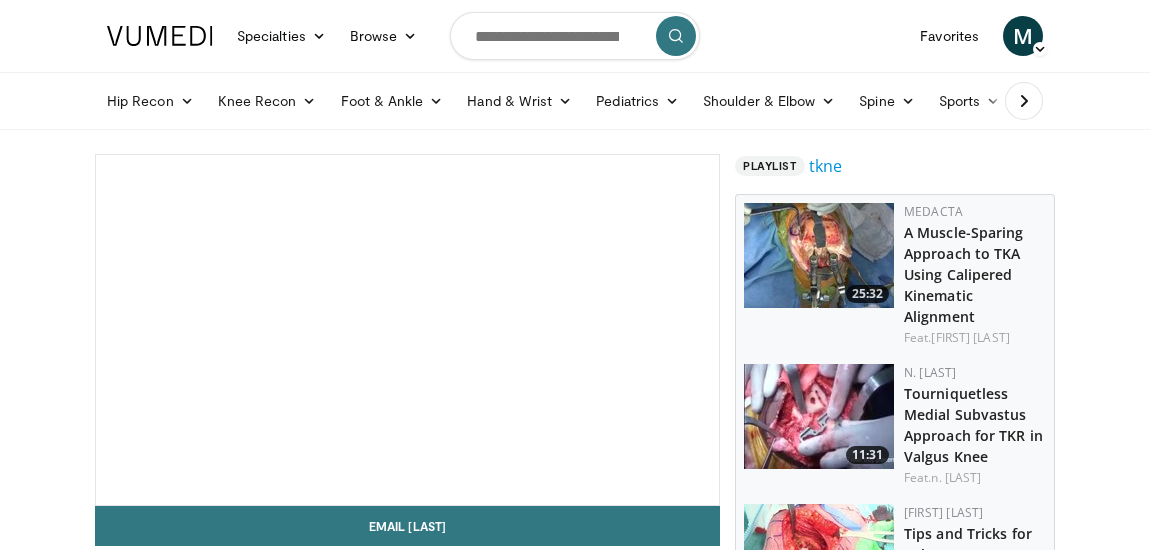 scroll, scrollTop: 0, scrollLeft: 0, axis: both 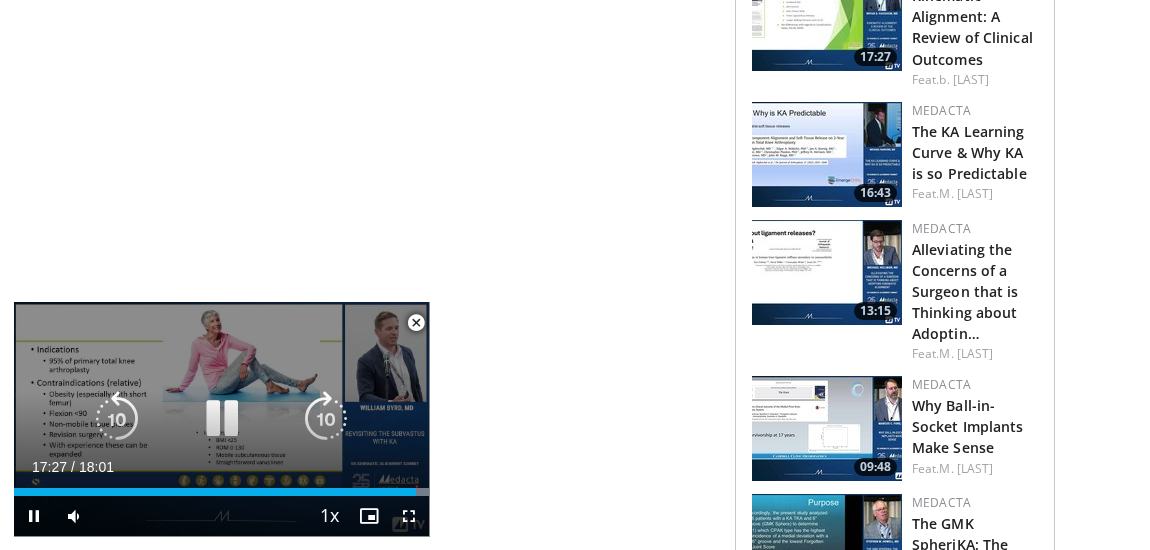 click at bounding box center [221, 419] 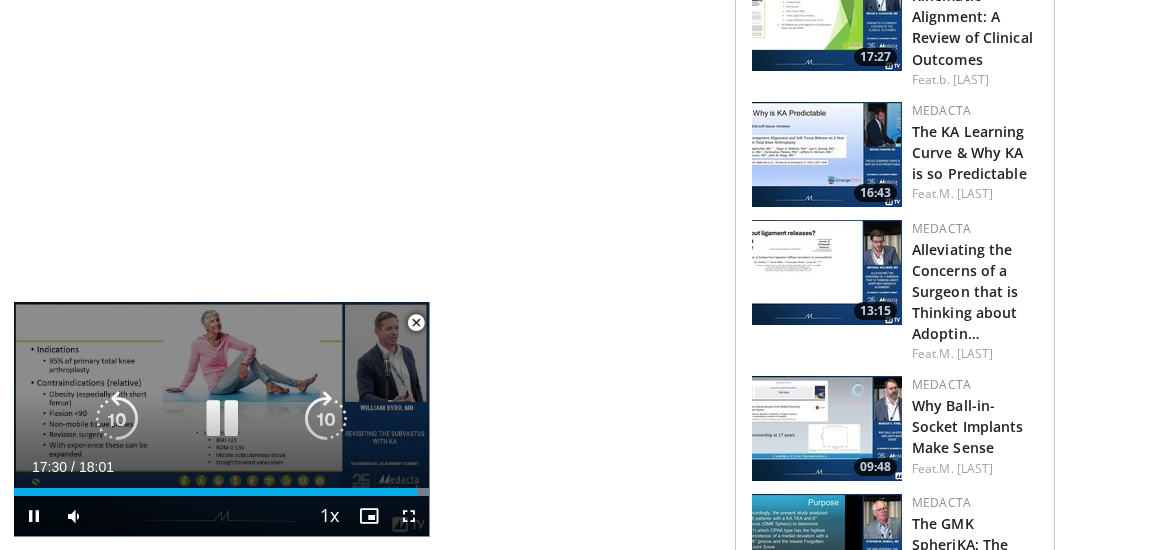 click at bounding box center [222, 419] 